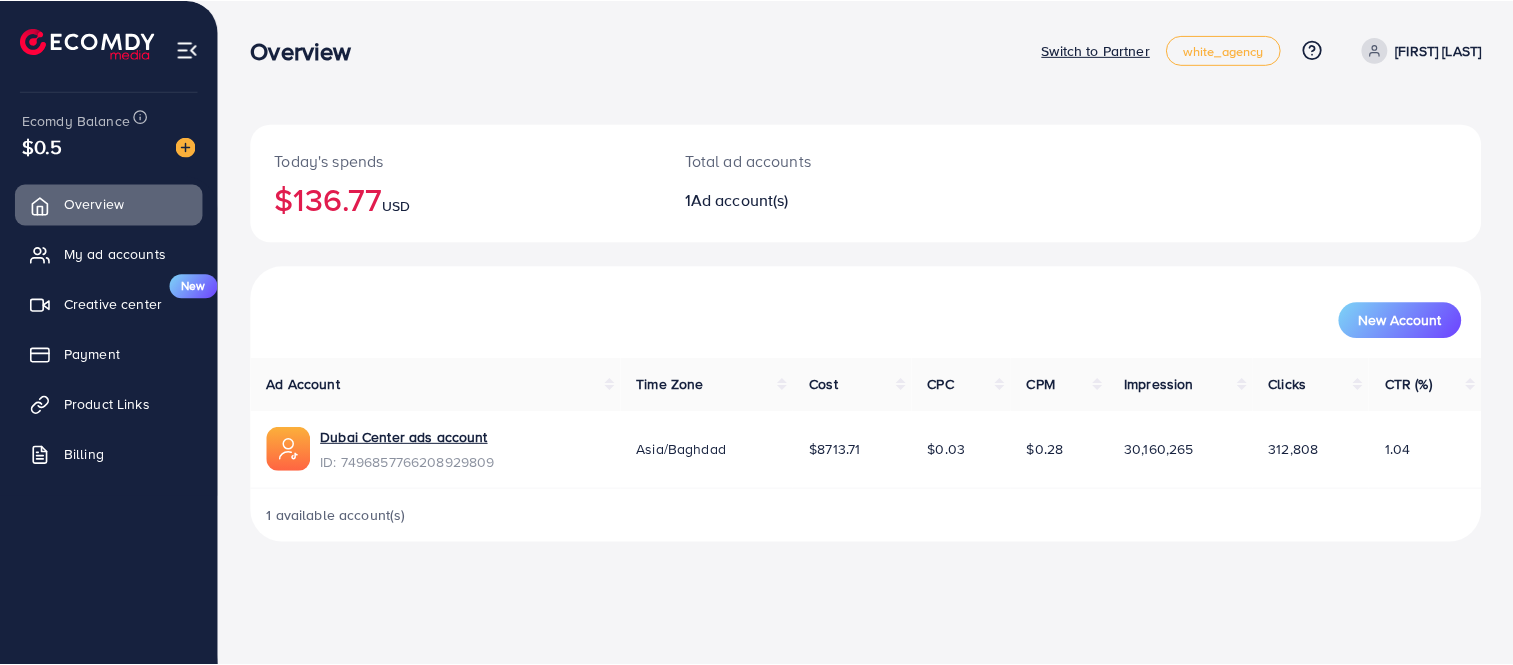 scroll, scrollTop: 0, scrollLeft: 0, axis: both 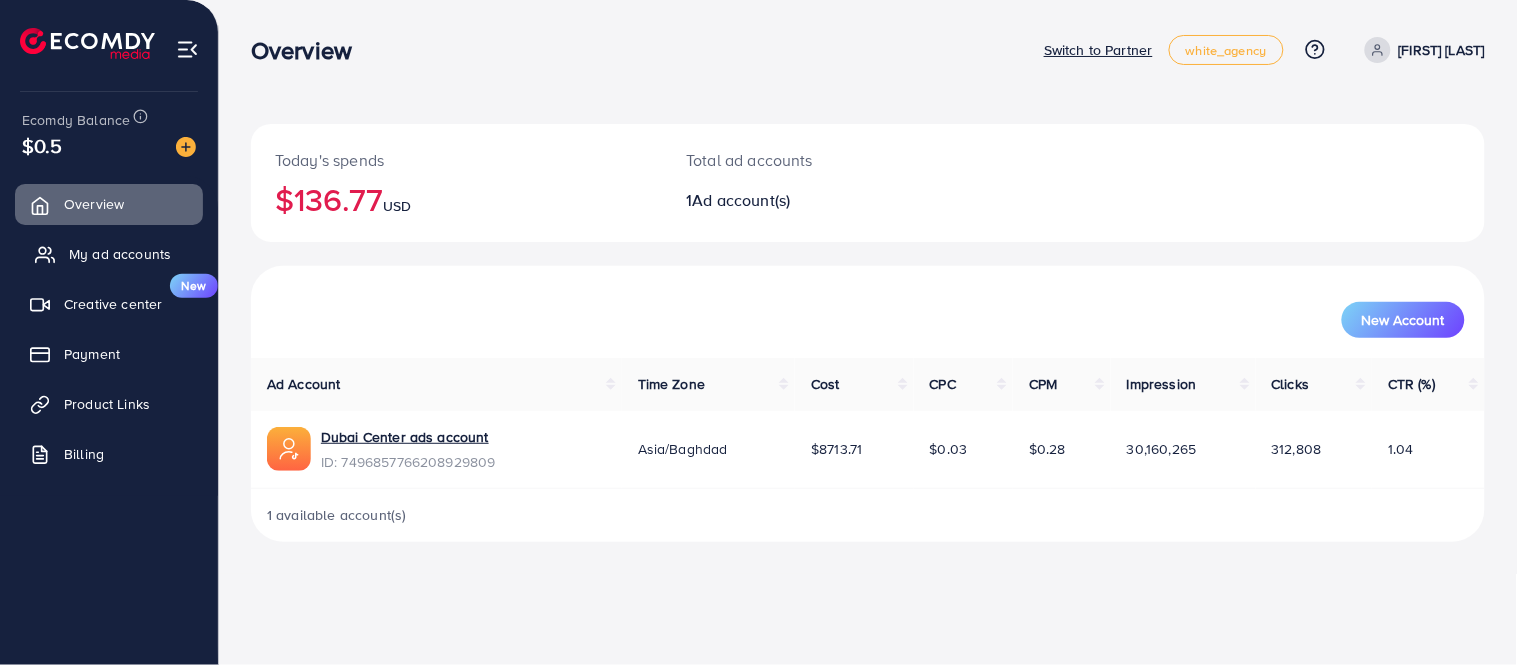 click on "My ad accounts" at bounding box center [120, 254] 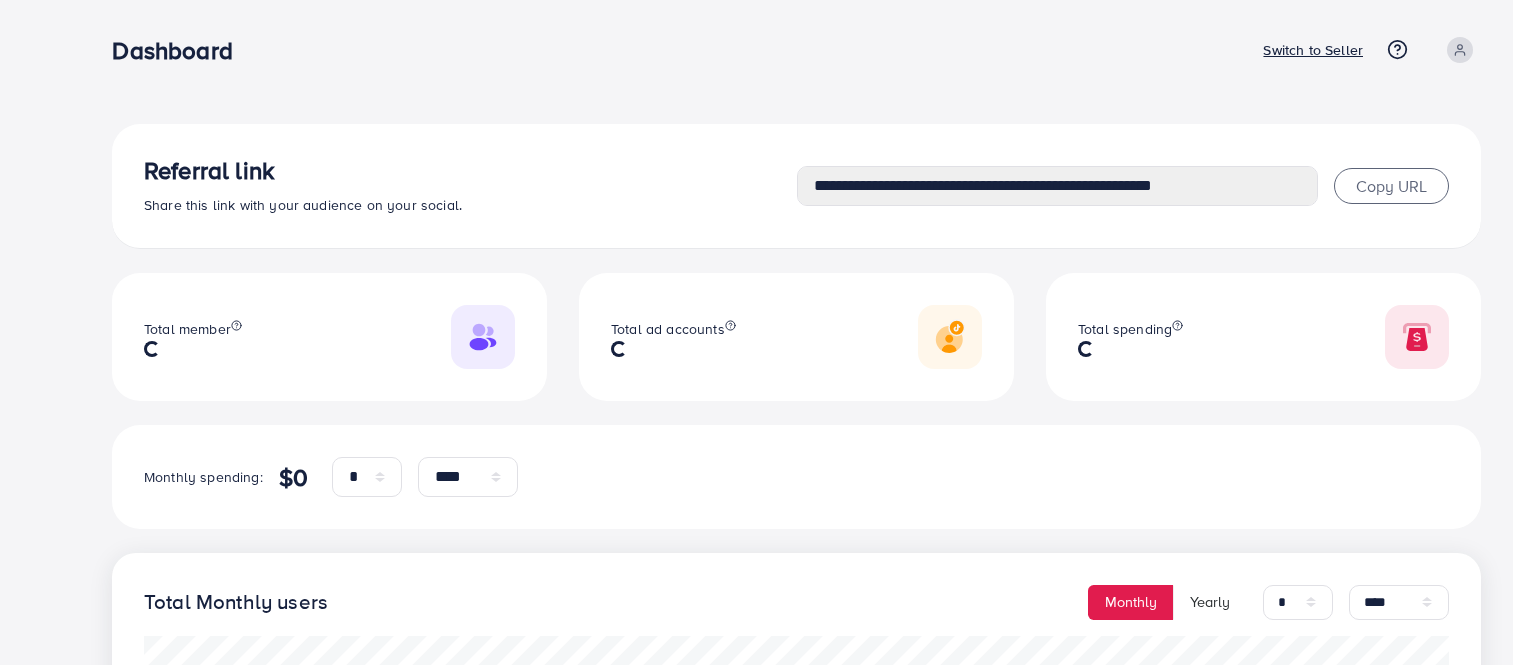 select on "*" 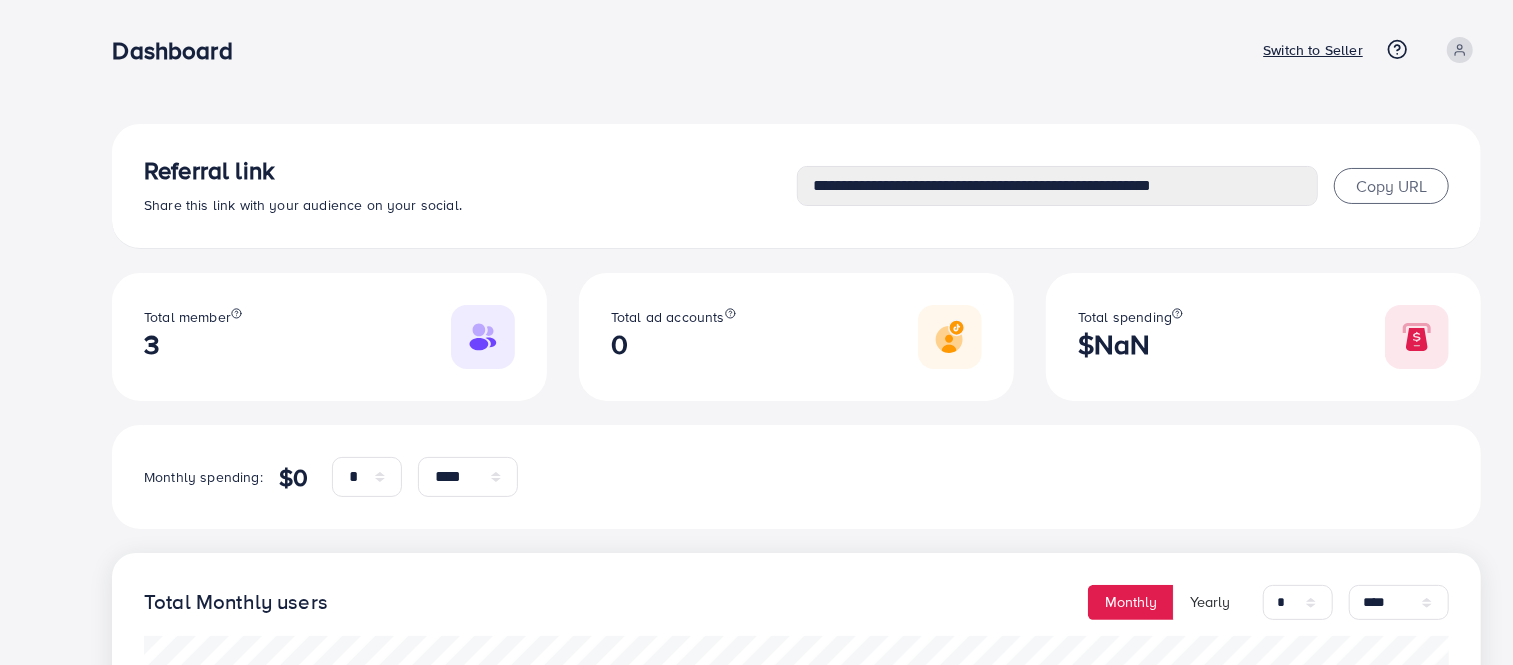 type on "**********" 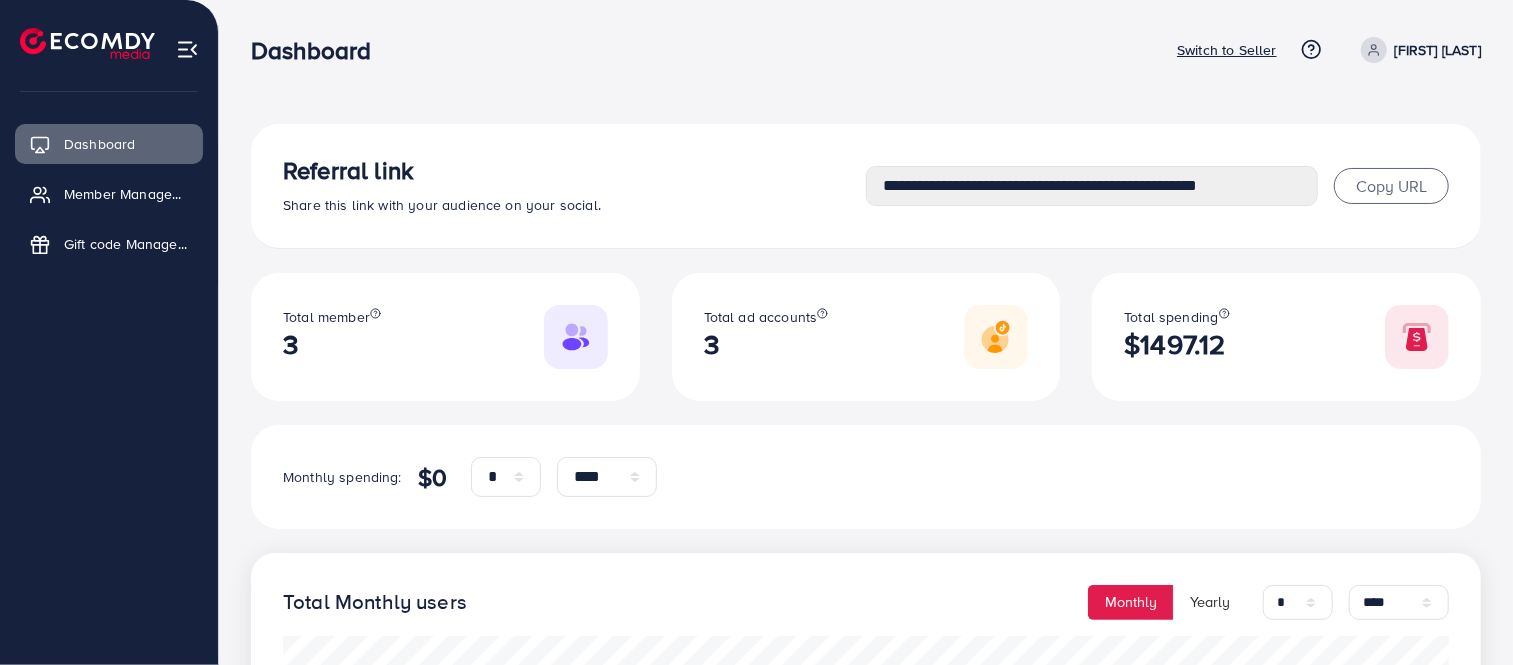 click on "Switch to Seller" at bounding box center [1227, 50] 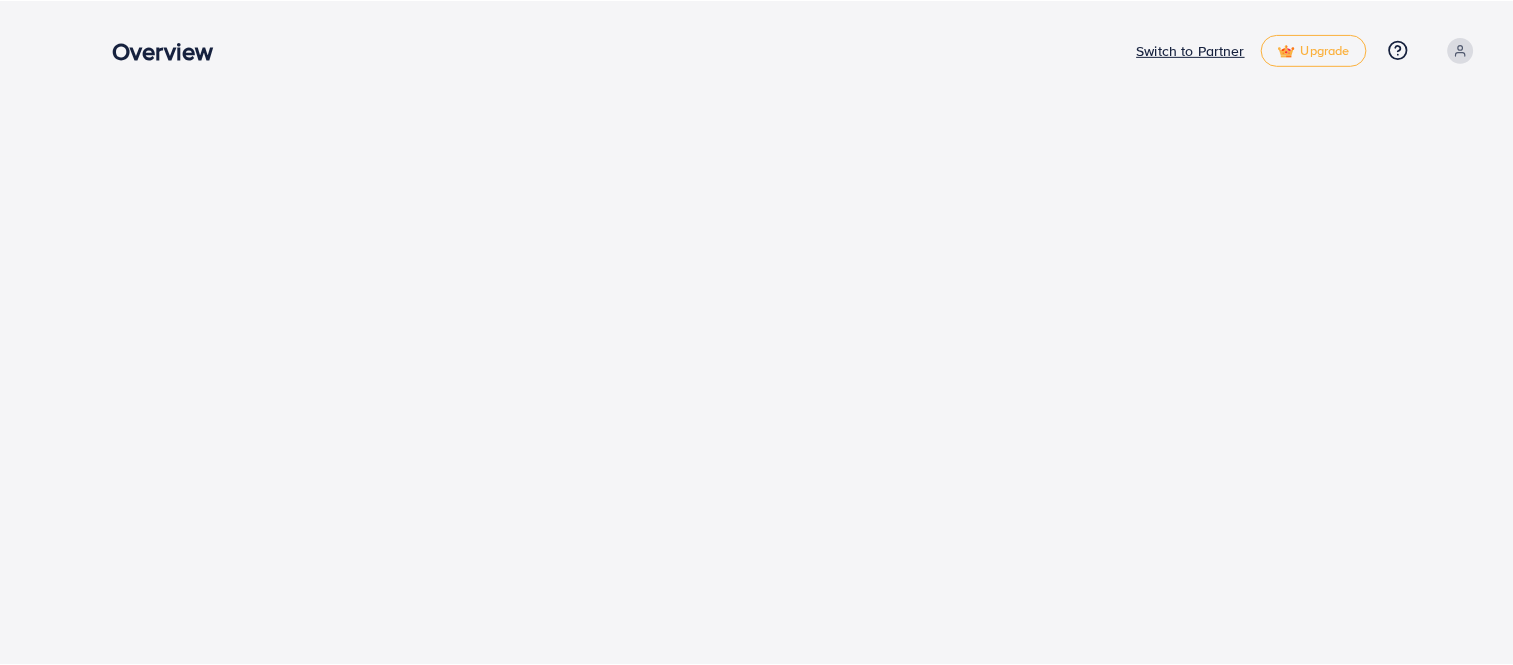 scroll, scrollTop: 0, scrollLeft: 0, axis: both 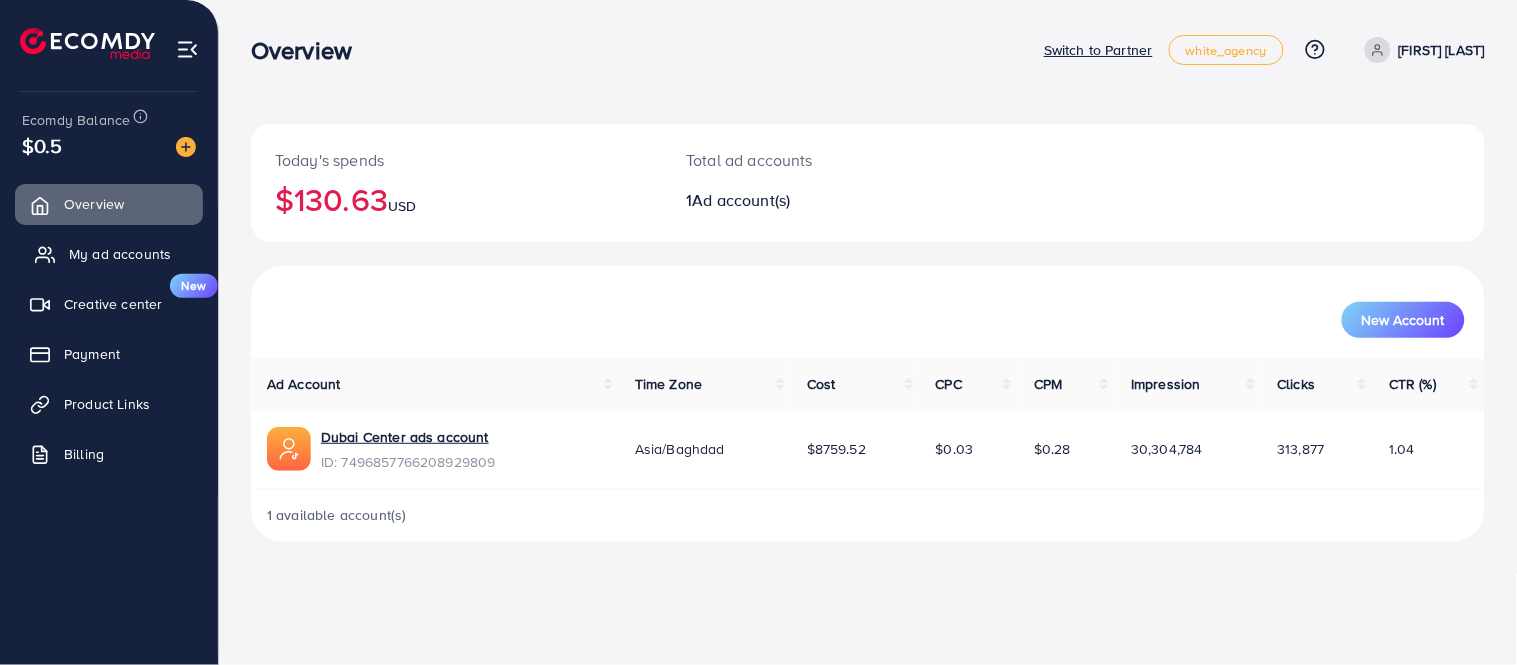 click on "My ad accounts" at bounding box center (120, 254) 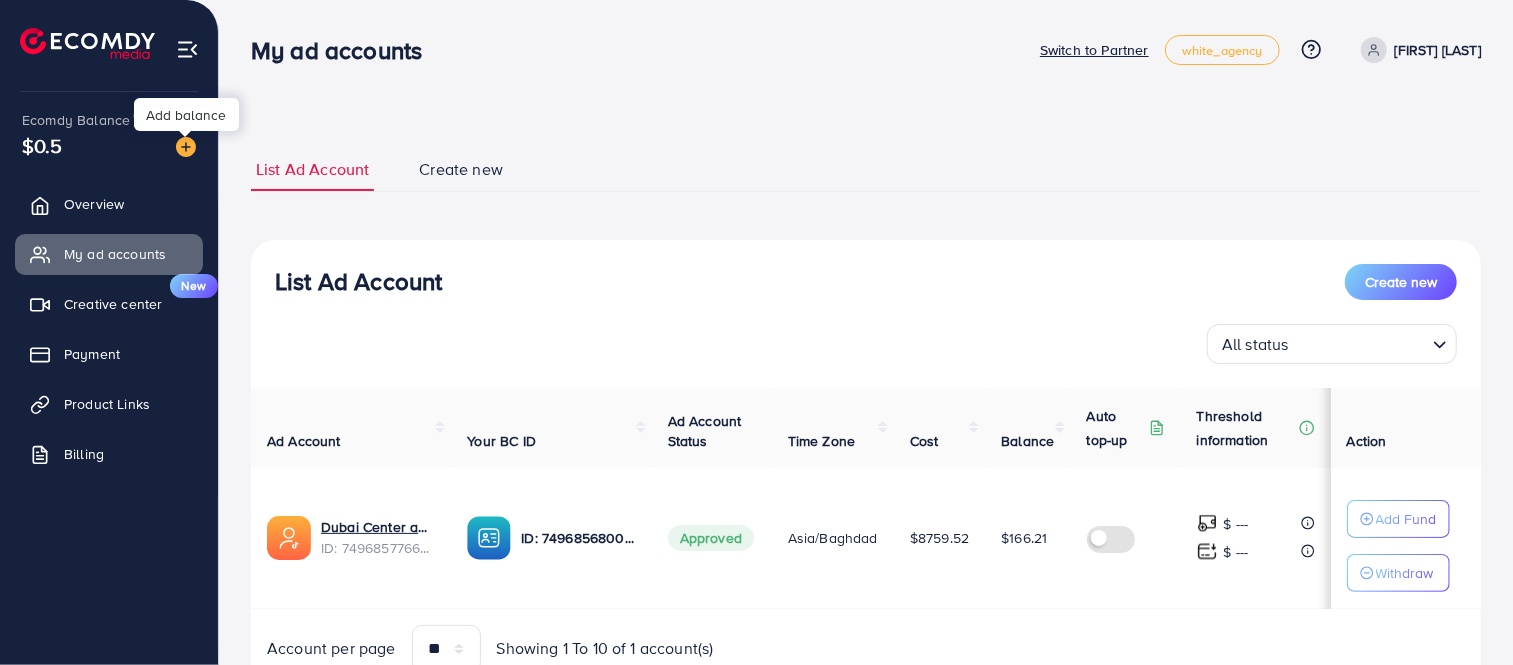 click at bounding box center (186, 147) 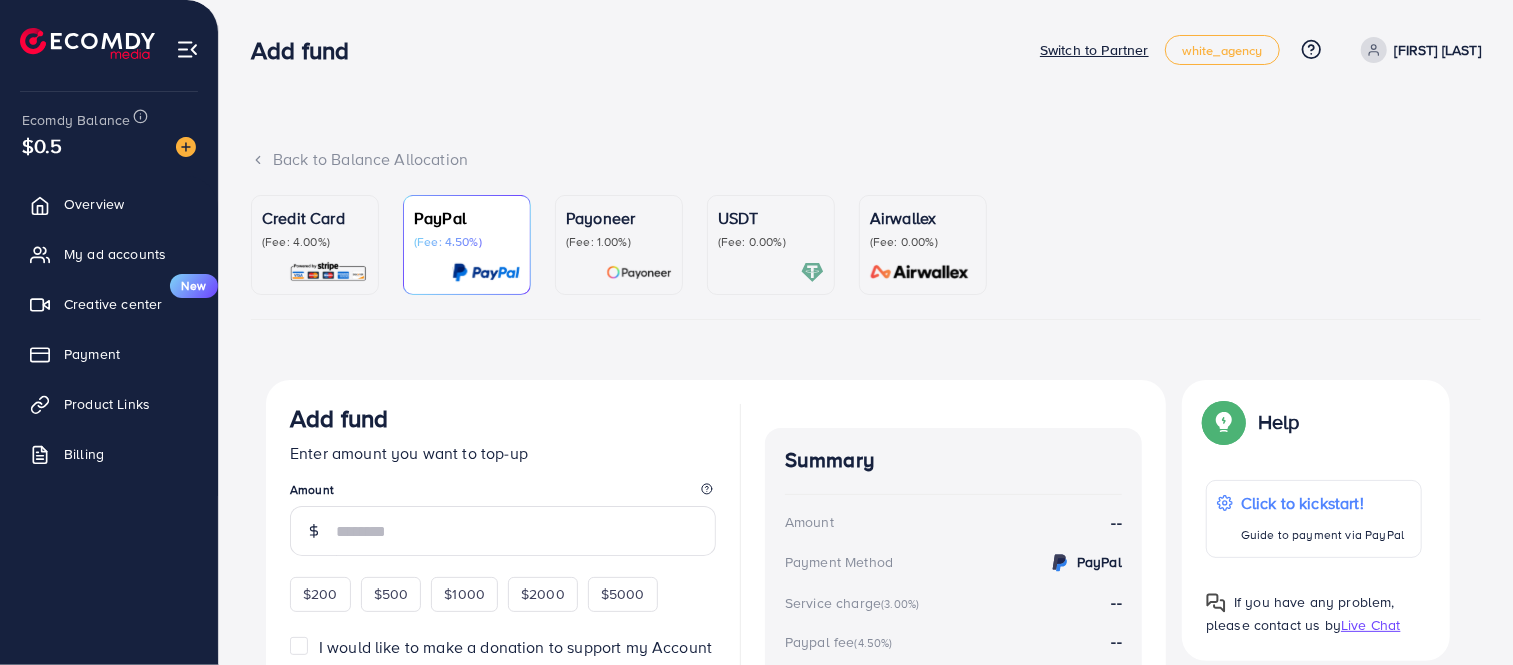 click on "Credit Card" at bounding box center (315, 218) 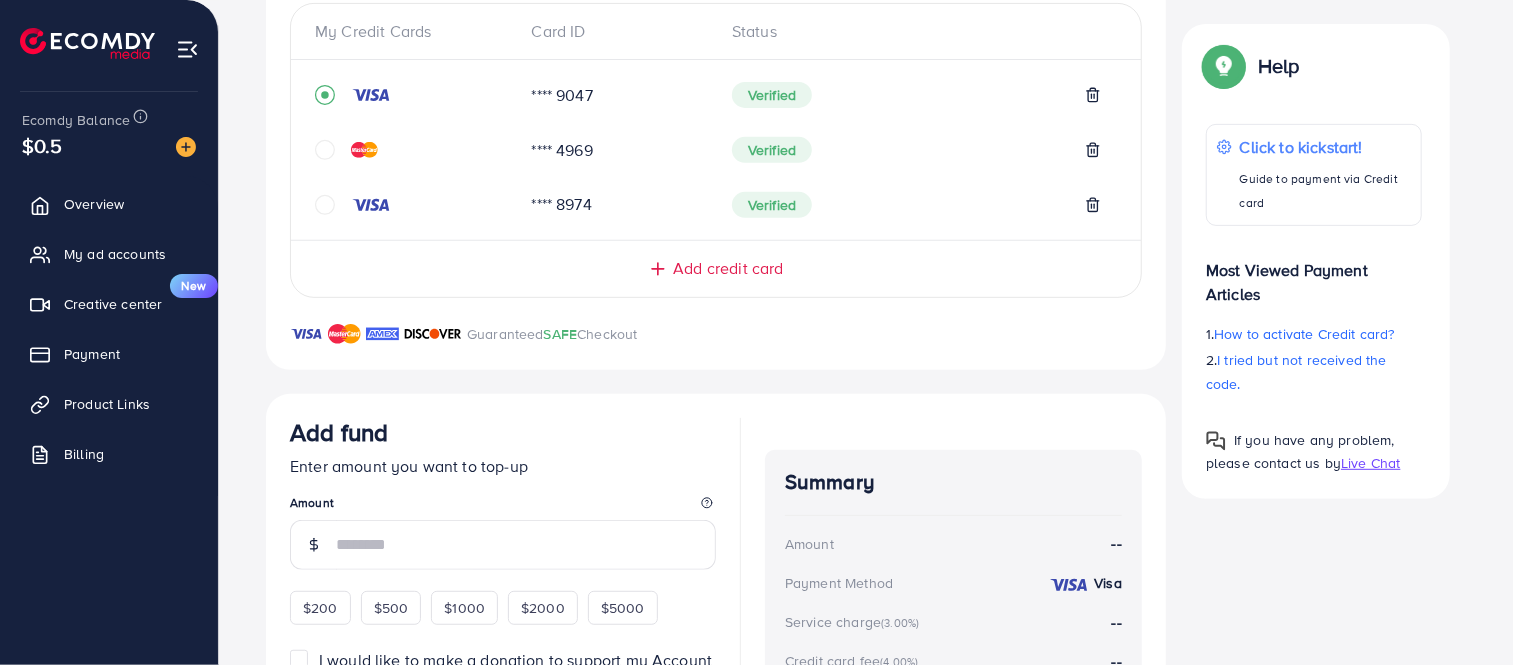 scroll, scrollTop: 666, scrollLeft: 0, axis: vertical 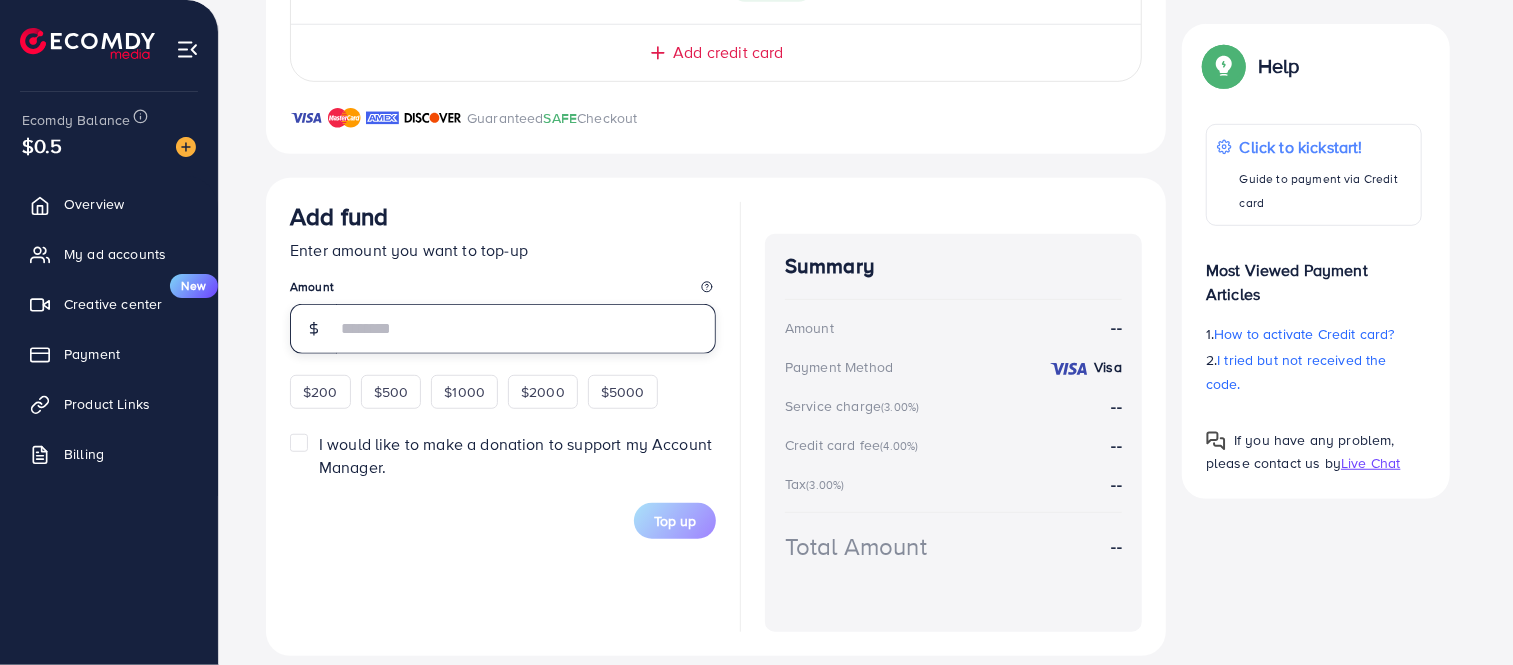 click at bounding box center [526, 329] 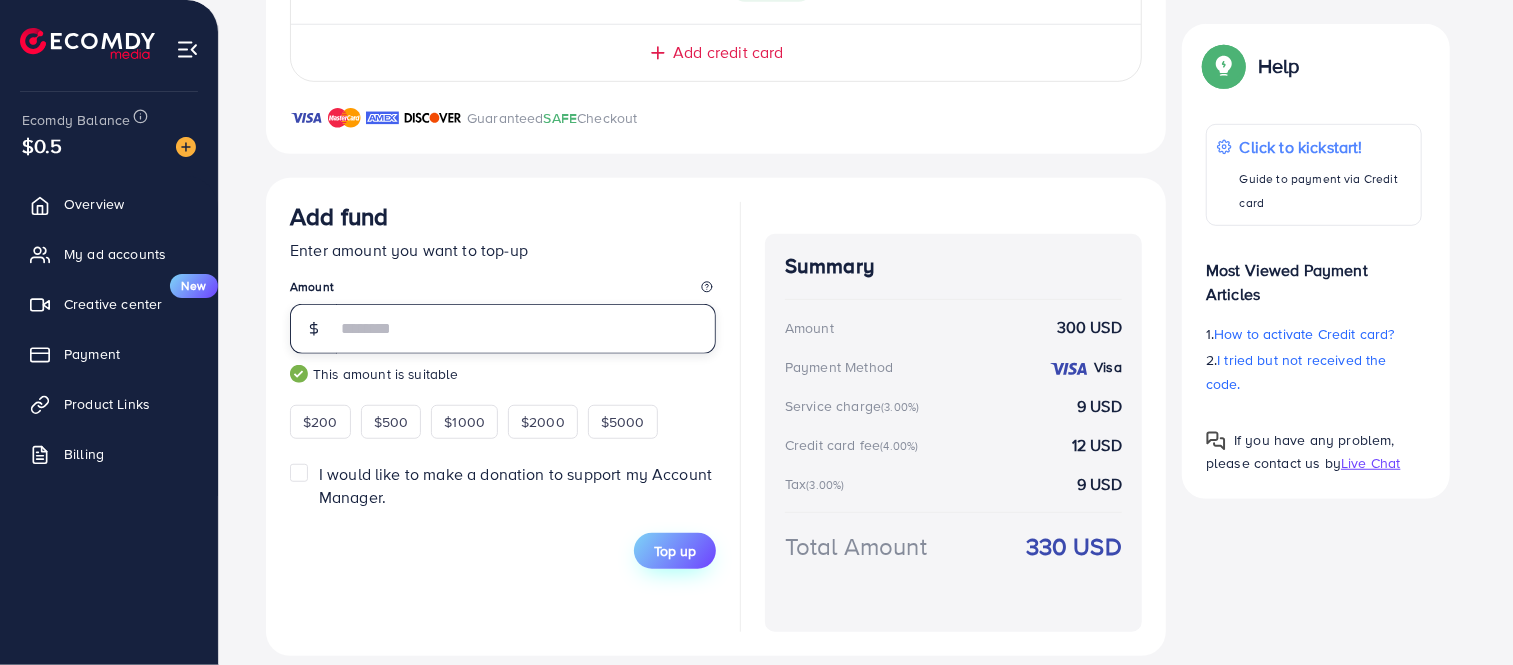 type on "***" 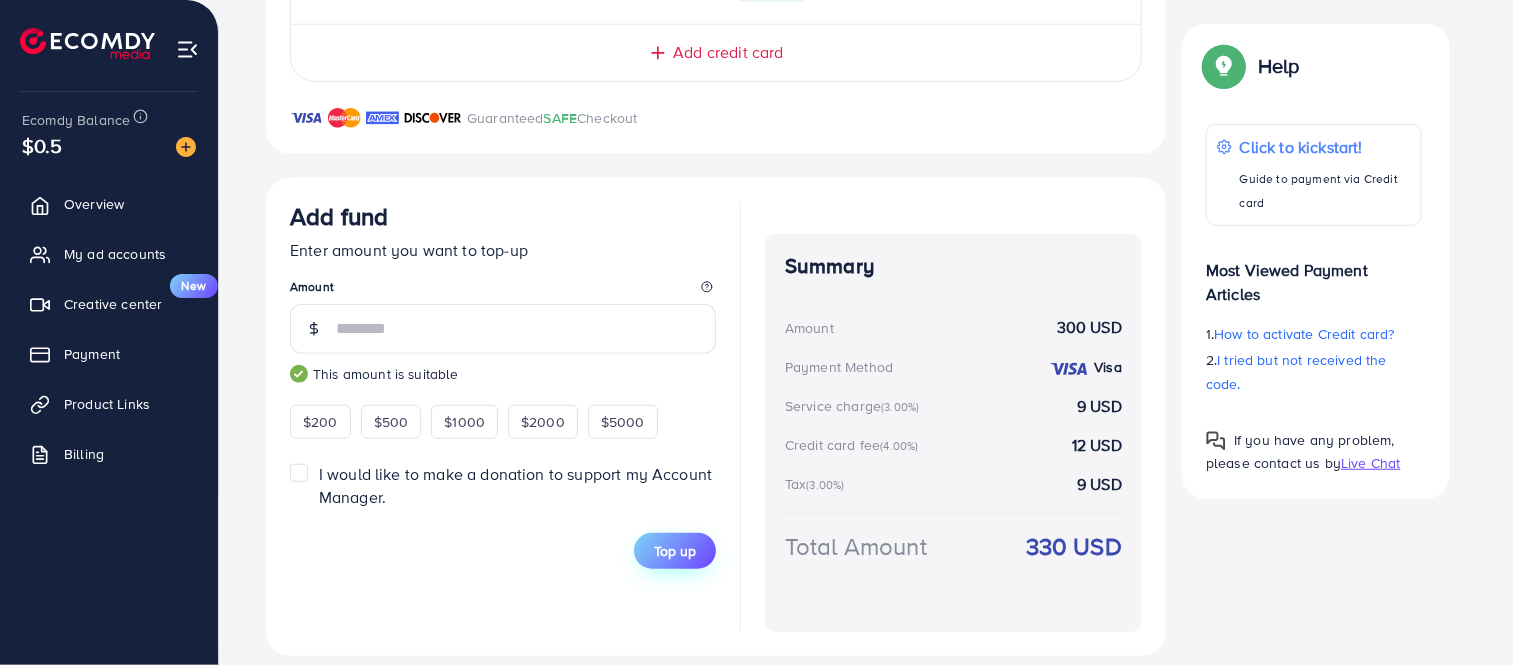 click on "Top up" at bounding box center (675, 551) 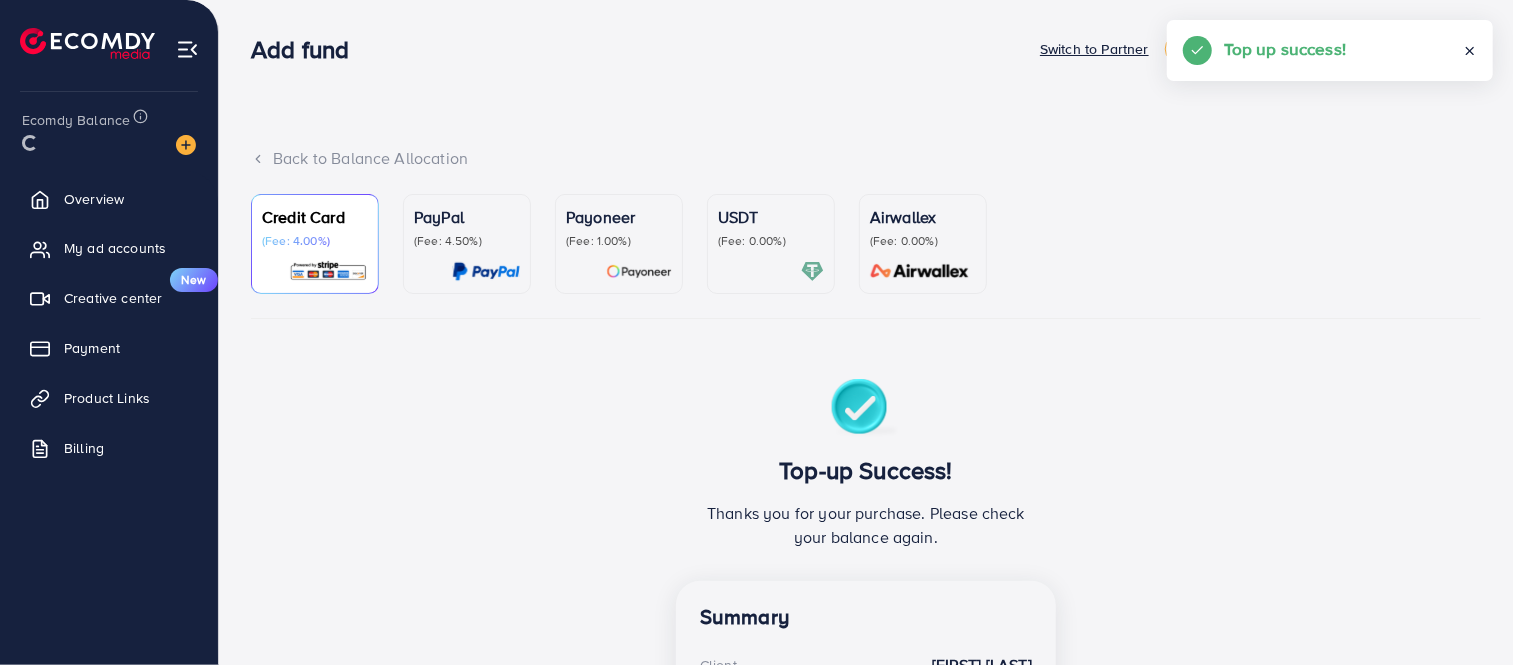 scroll, scrollTop: 0, scrollLeft: 0, axis: both 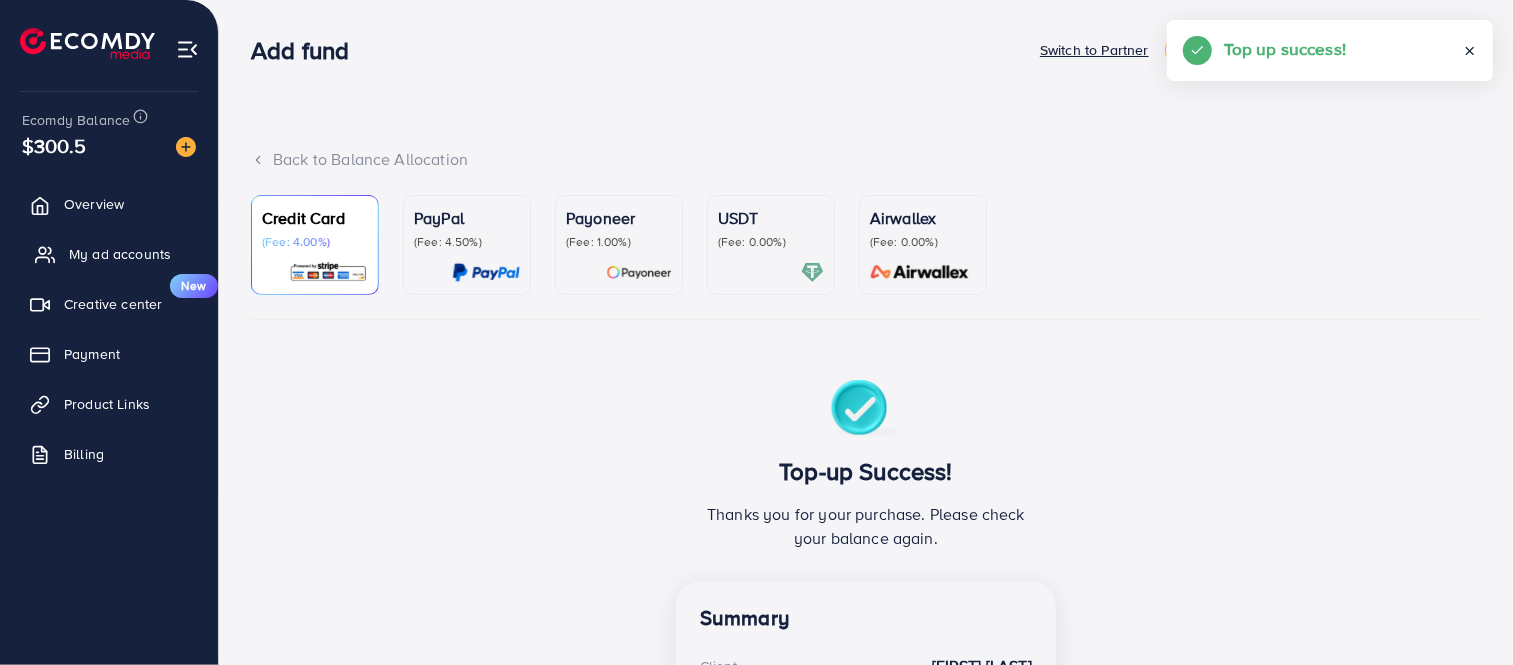 click on "My ad accounts" at bounding box center [120, 254] 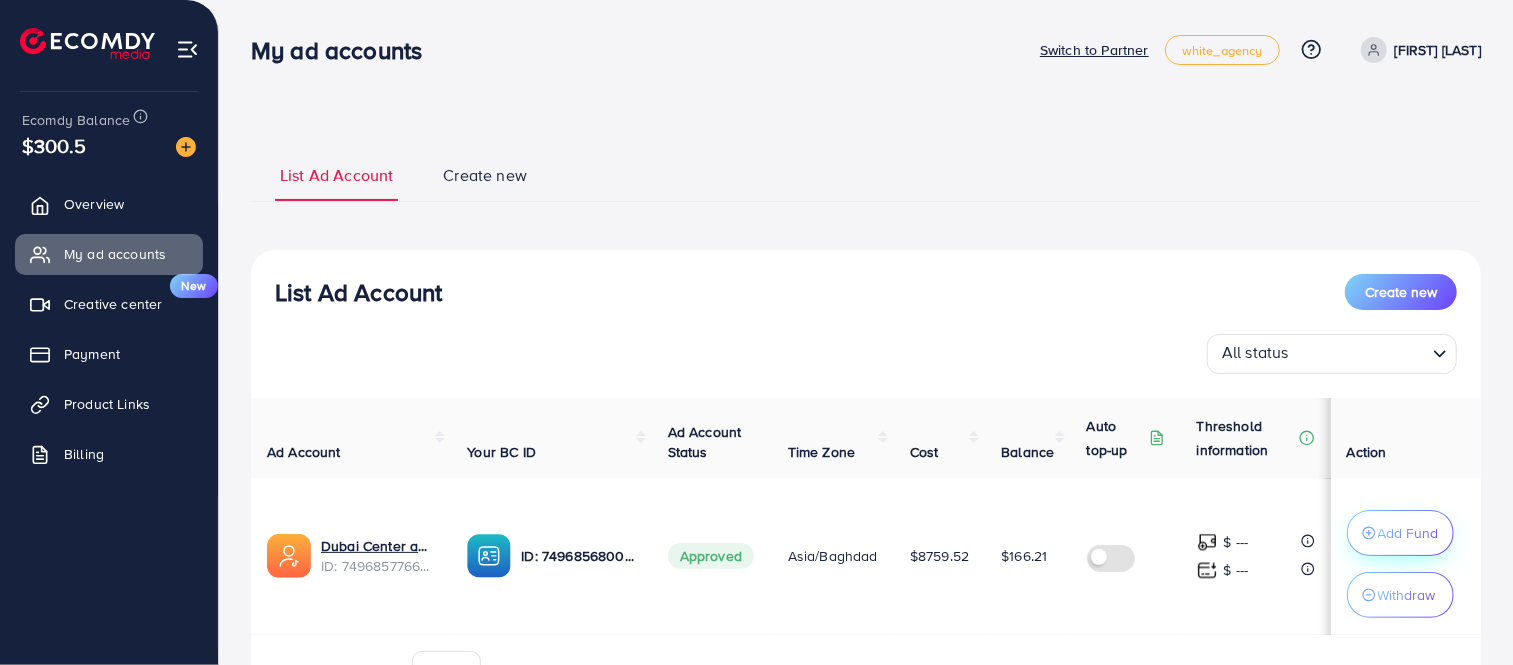 click 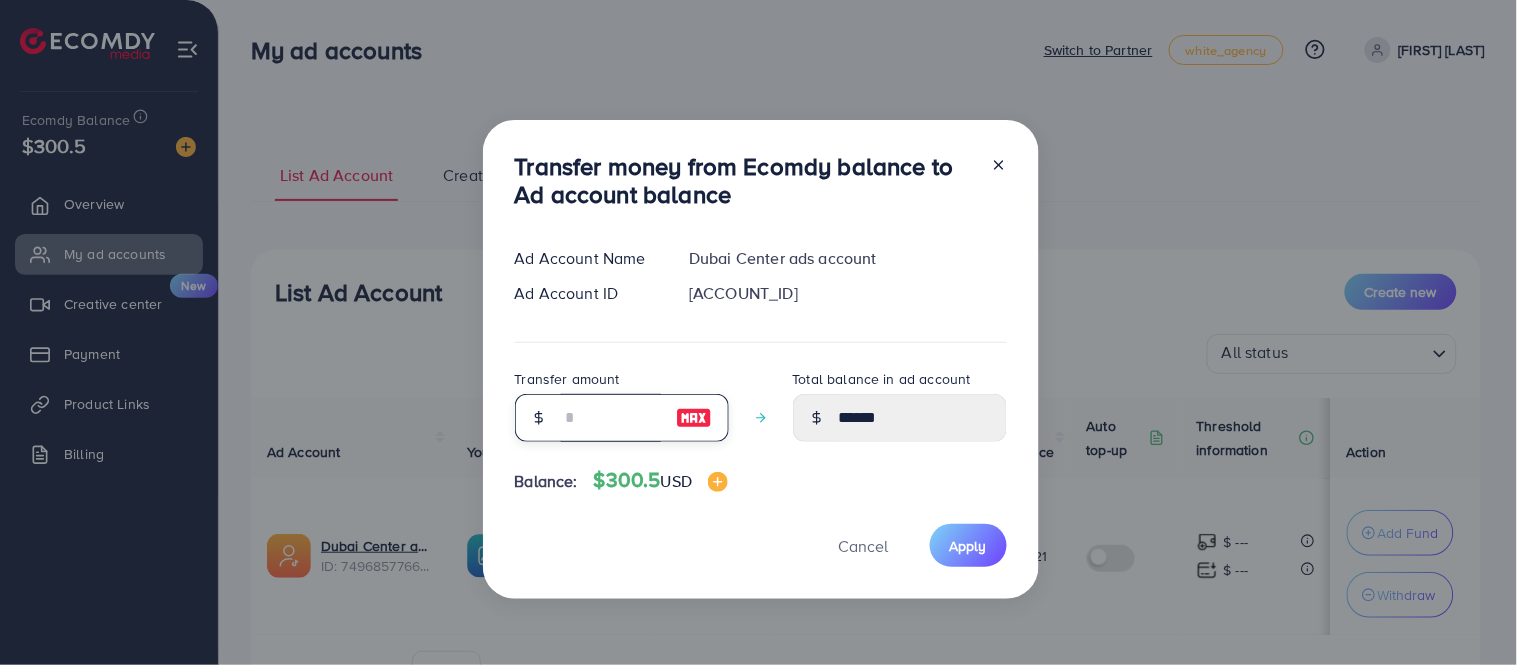 click at bounding box center (611, 418) 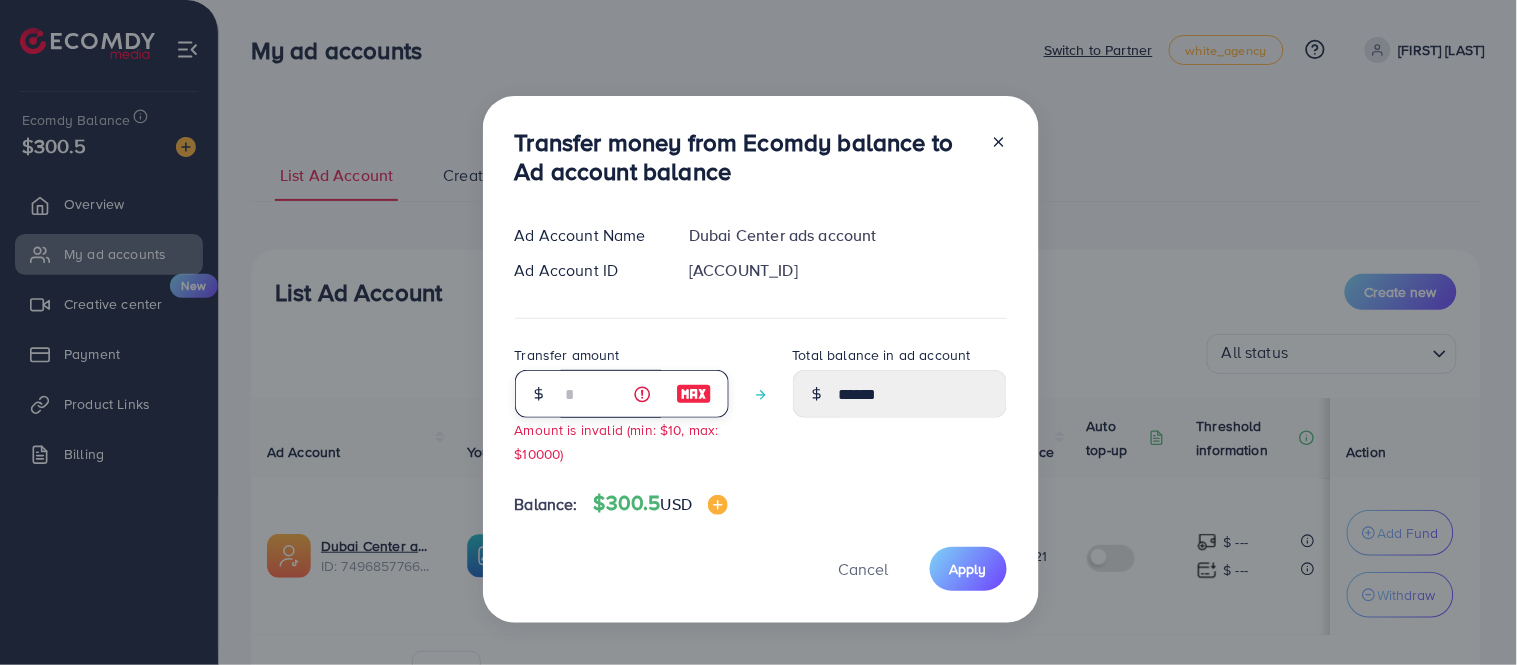 type on "**" 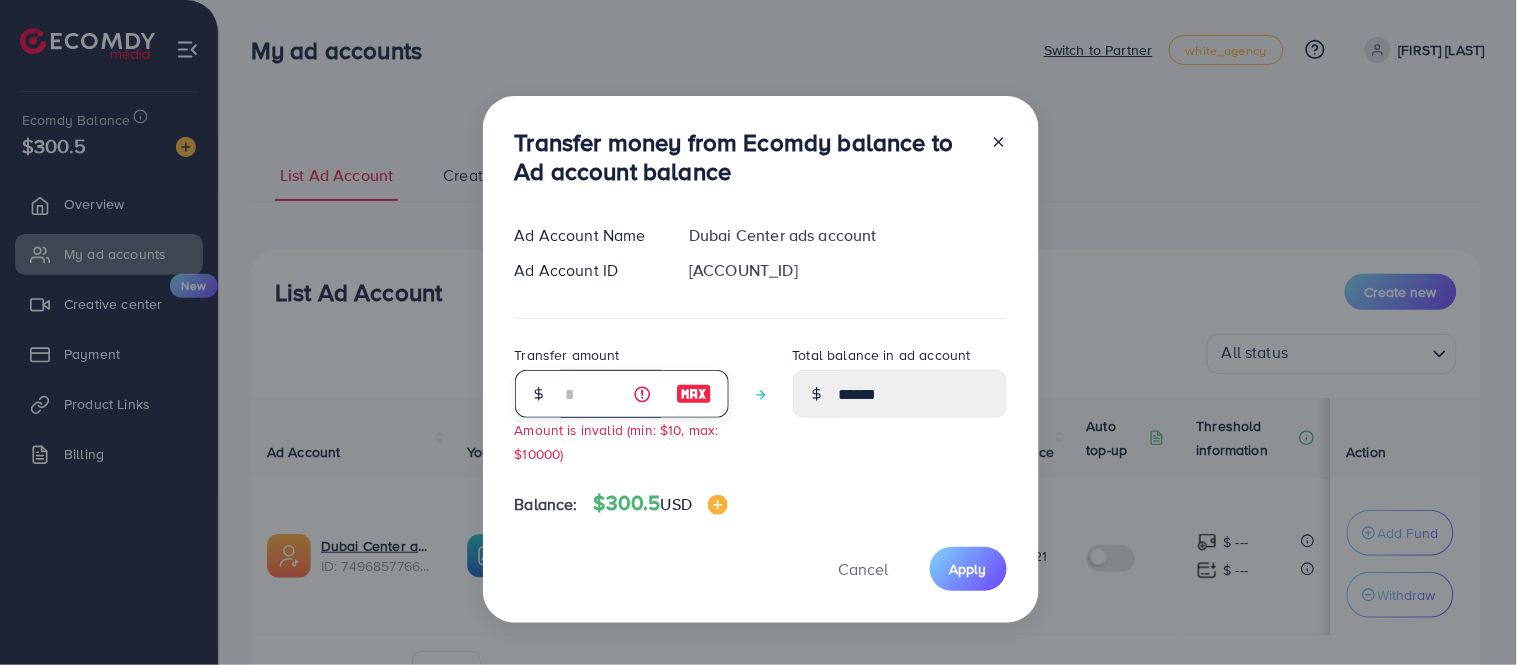 type on "******" 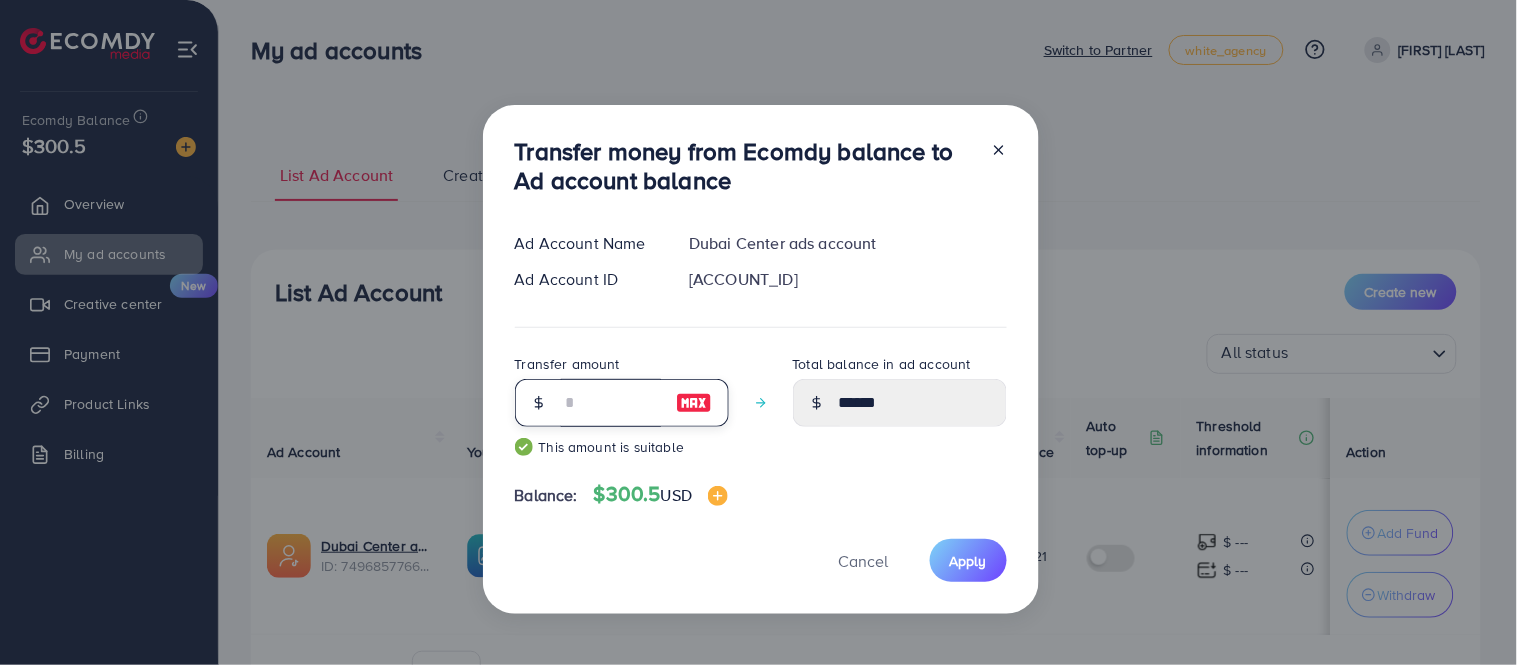 type on "******" 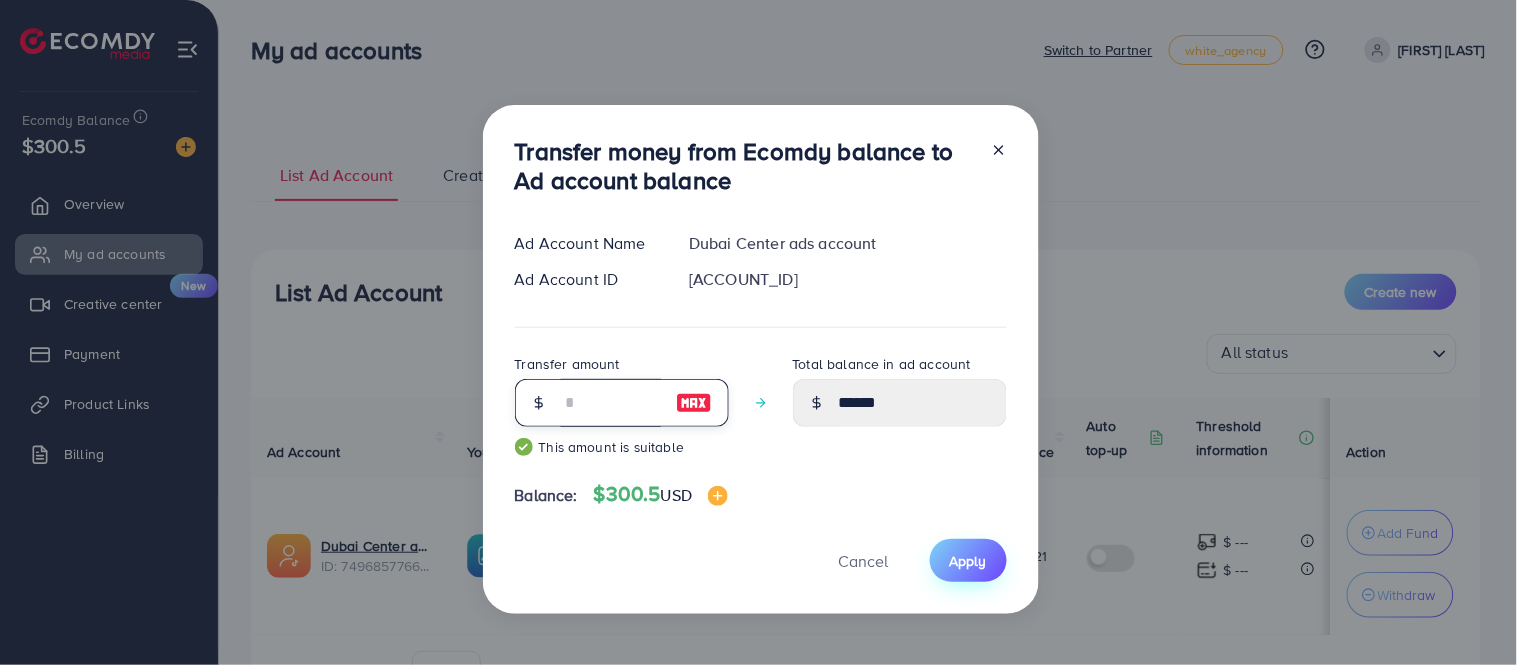type on "***" 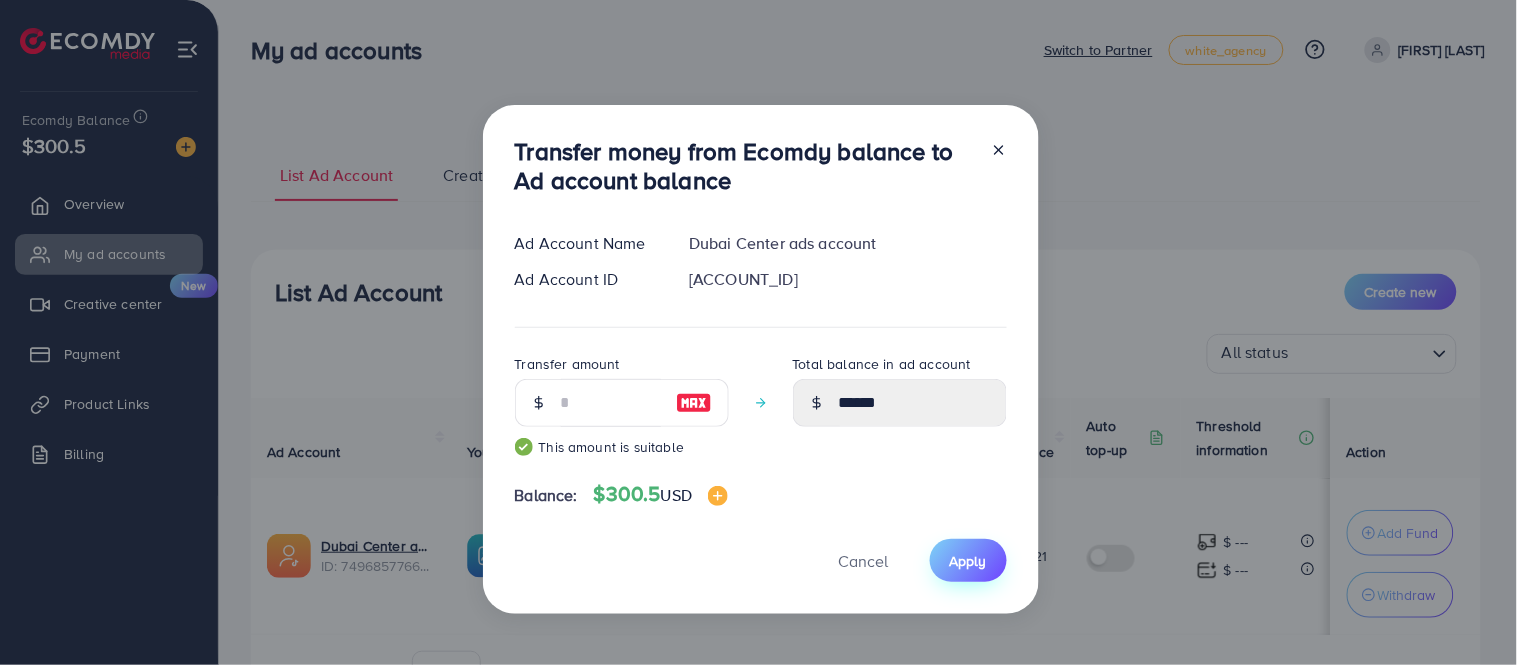 click on "Apply" at bounding box center [968, 561] 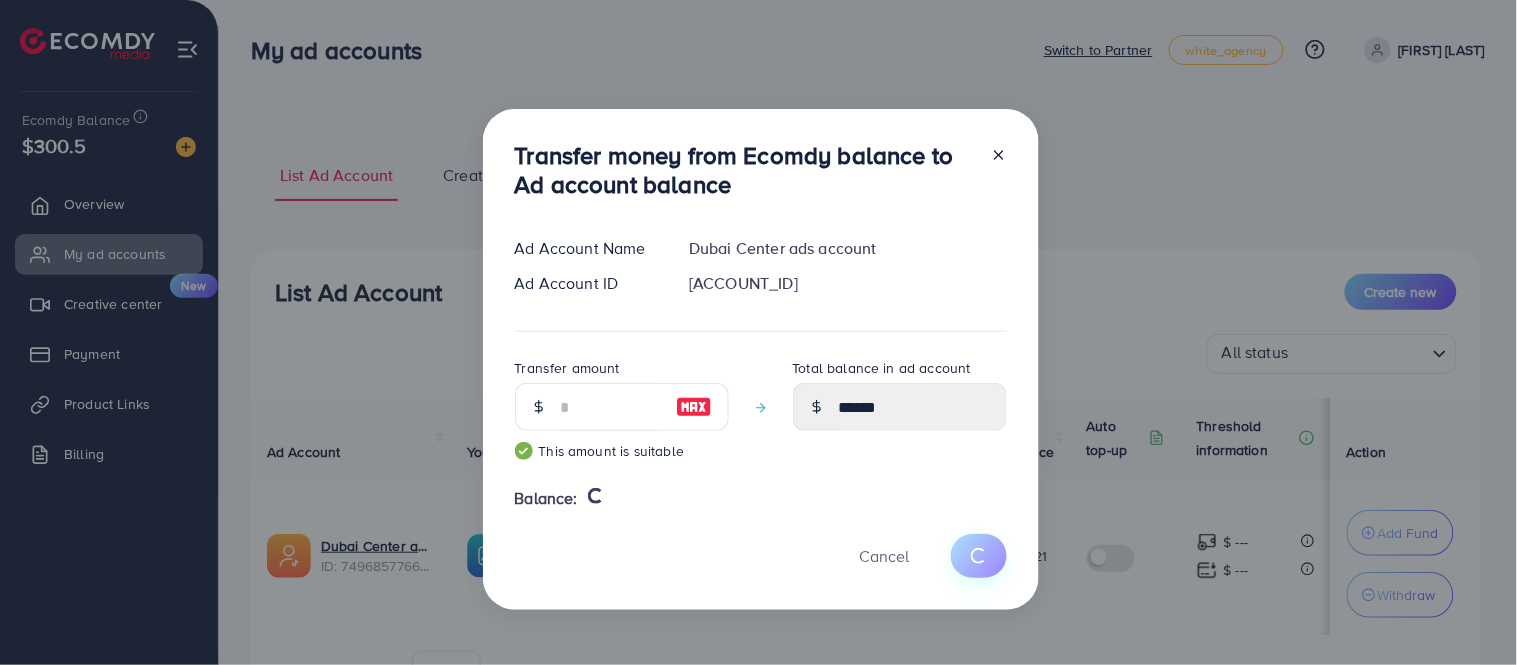 type 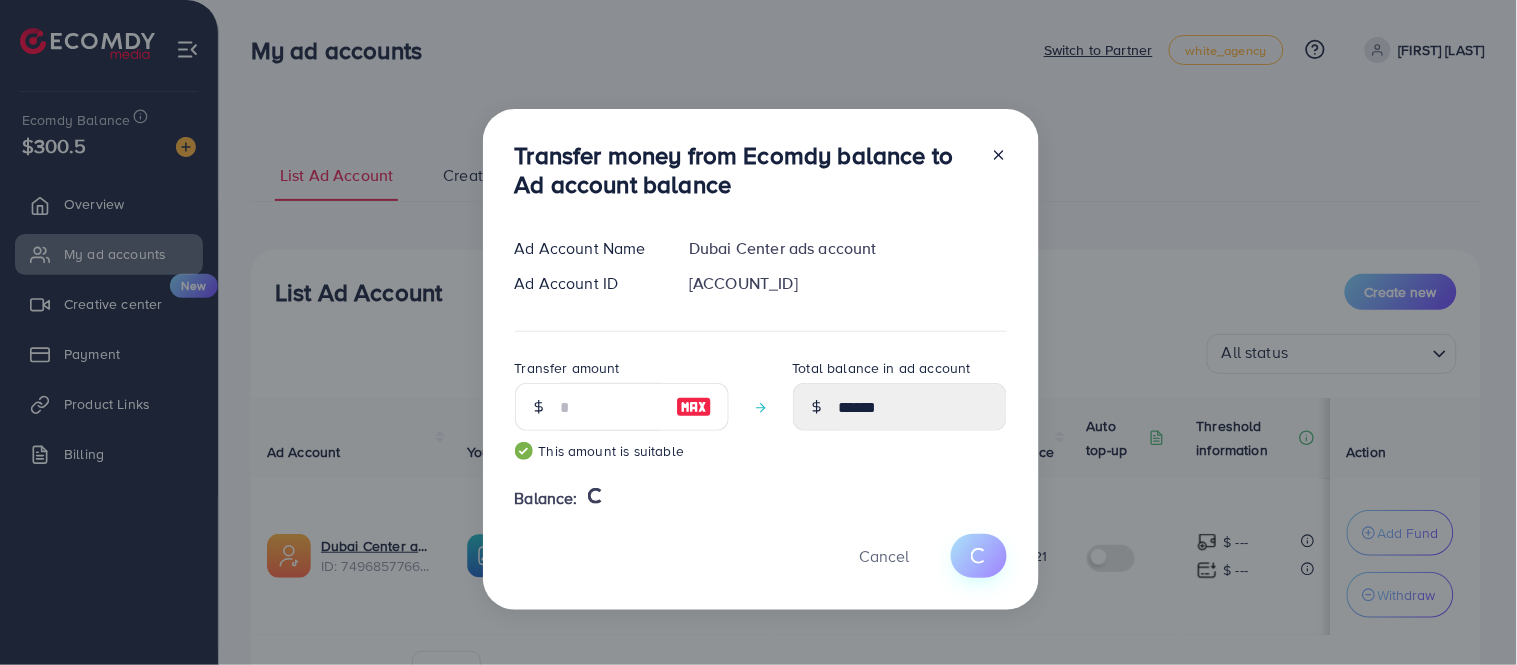 type on "******" 